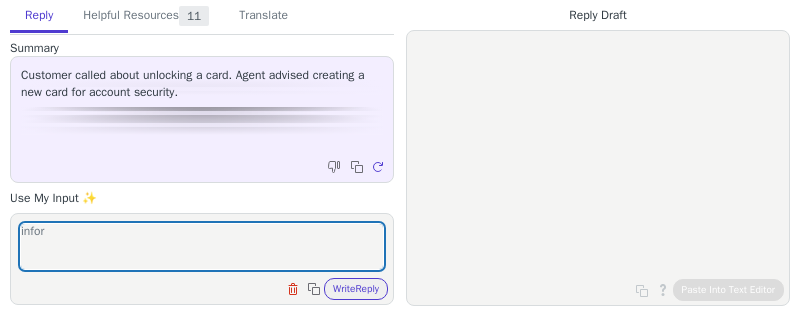 scroll, scrollTop: 0, scrollLeft: 0, axis: both 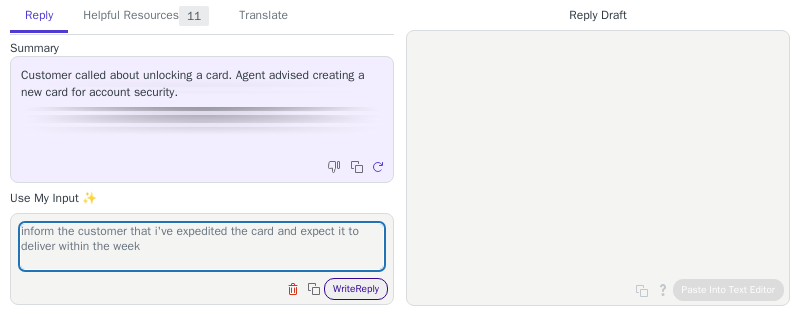 type on "inform the customer that i've expedited the card and expect it to deliver within the week" 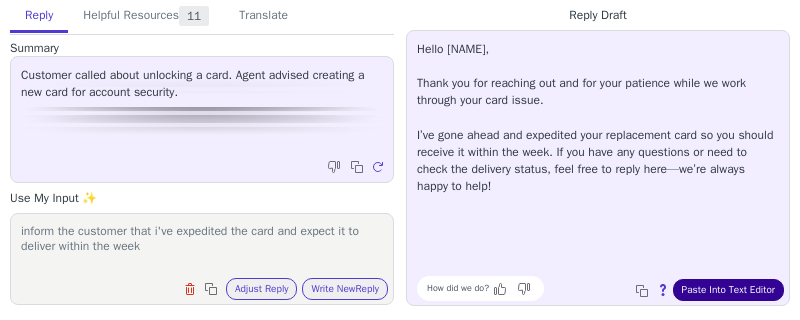 click on "Paste Into Text Editor" at bounding box center (728, 290) 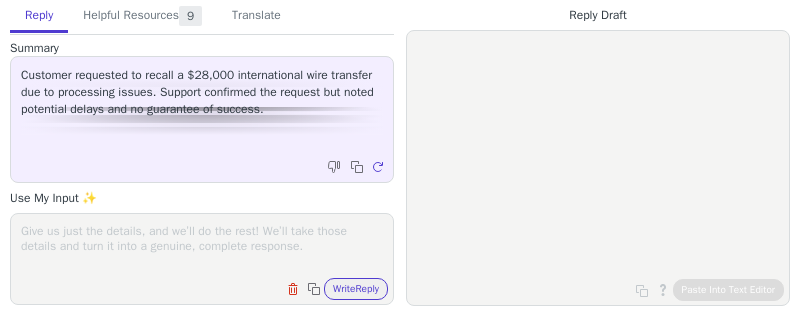 scroll, scrollTop: 0, scrollLeft: 0, axis: both 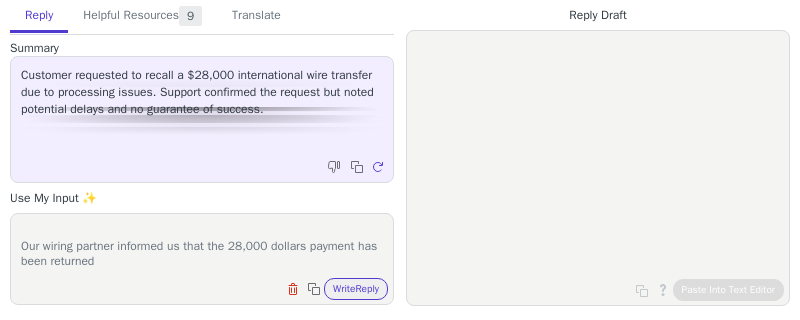 type on "Hi Fabio,
apologize for any delay, We're just checking in to see if you need further assistance with this.
Our wiring partner informed us that the 28,000 dollars payment has been returned" 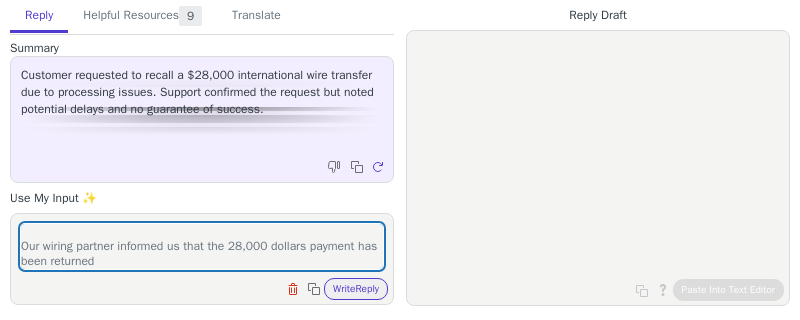 click on "Hi Fabio,
apologize for any delay, We're just checking in to see if you need further assistance with this.
Our wiring partner informed us that the 28,000 dollars payment has been returned Clear field Copy to clipboard Write  Reply" at bounding box center (202, 259) 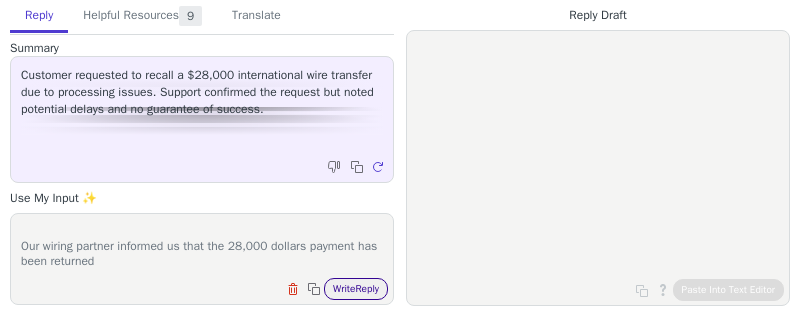 click on "Write  Reply" at bounding box center [356, 289] 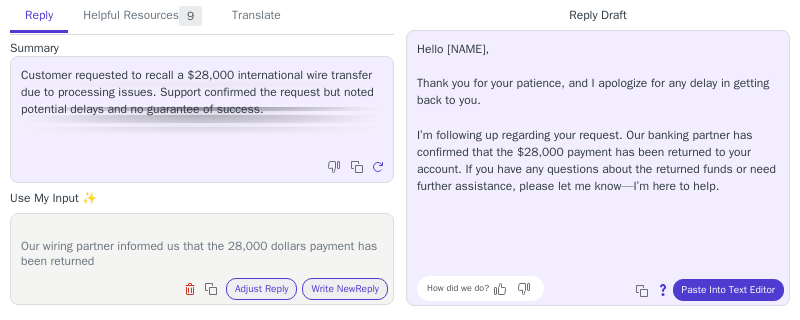 click on "Hello Fabio, Thank you for your patience, and I apologize for any delay in getting back to you. I’m following up regarding your request. Our banking partner has confirmed that the $28,000 payment has been returned to your account. If you have any questions about the returned funds or need further assistance, please let me know—I’m here to help. How did we do?   Copy to clipboard About this reply Paste Into Text Editor" at bounding box center [598, 168] 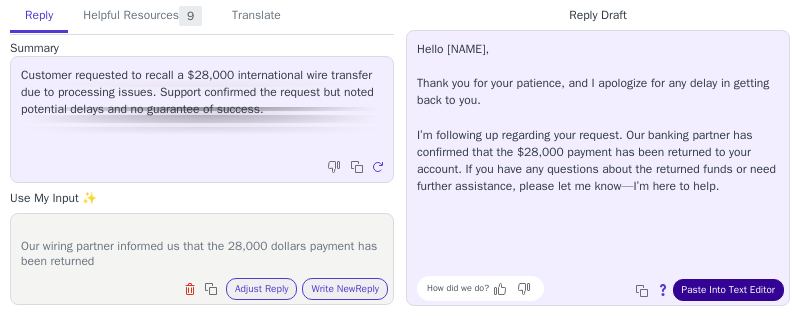 click on "Paste Into Text Editor" at bounding box center (728, 290) 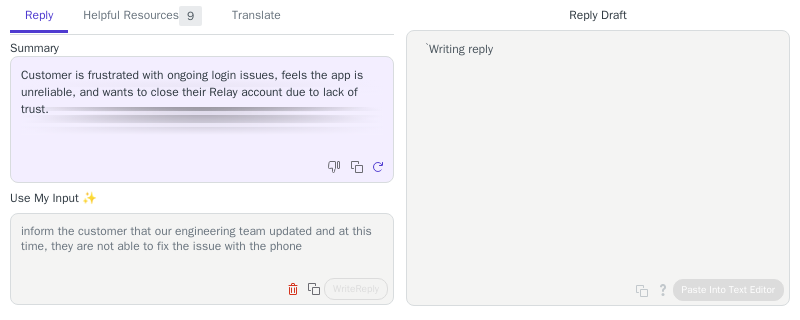 scroll, scrollTop: 0, scrollLeft: 0, axis: both 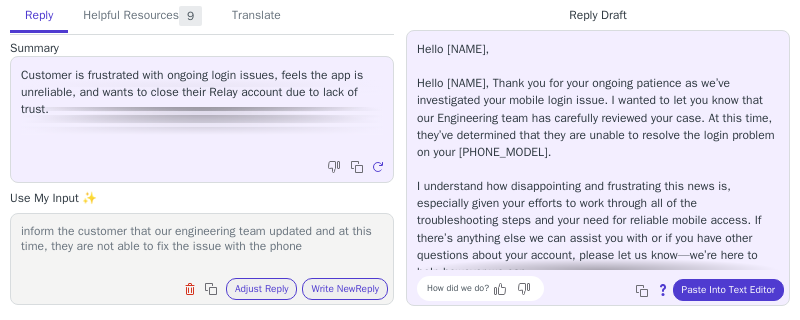 click on "Hello [NAME], Thank you for your ongoing patience as we’ve investigated your mobile login issue. I wanted to let you know that our Engineering team has carefully reviewed your case. At this time, they’ve determined that they are unable to resolve the login problem on your [PHONE_MODEL]. I understand how disappointing and frustrating this news is, especially given your efforts to work through all of the troubleshooting steps and your need for reliable mobile access. If there’s anything else we can assist you with or if you have other questions about your account, please let us know—we’re here to help however we can. Thank you again for your candor and for giving us the opportunity to try to resolve this. How did we do?   Copy to clipboard About this reply Paste Into Text Editor" at bounding box center [598, 186] 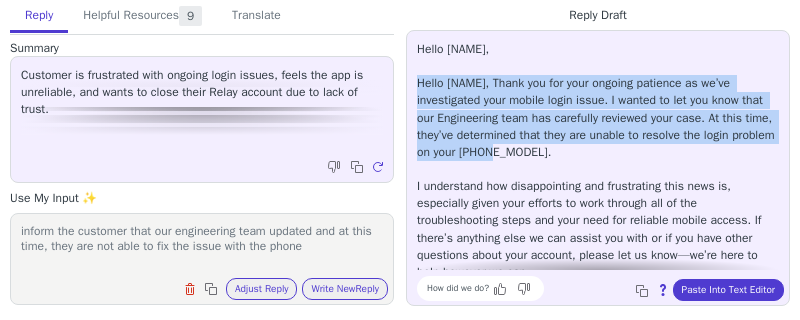 drag, startPoint x: 409, startPoint y: 80, endPoint x: 674, endPoint y: 152, distance: 274.607 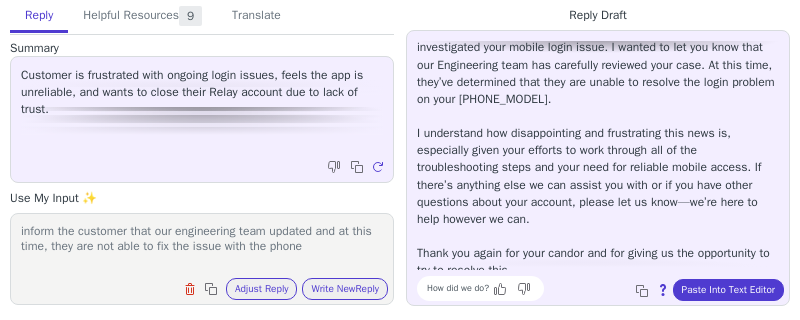 click on "Hello Lukman, Thank you for your ongoing patience as we’ve investigated your mobile login issue. I wanted to let you know that our Engineering team has carefully reviewed your case. At this time, they’ve determined that they are unable to resolve the login problem on your Samsung Galaxy A13. I understand how disappointing and frustrating this news is, especially given your efforts to work through all of the troubleshooting steps and your need for reliable mobile access. If there’s anything else we can assist you with or if you have other questions about your account, please let us know—we’re here to help however we can. Thank you again for your candor and for giving us the opportunity to try to resolve this." at bounding box center (598, 133) 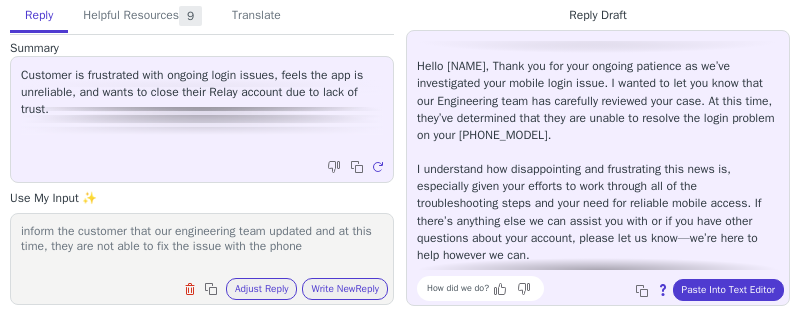 scroll, scrollTop: 0, scrollLeft: 0, axis: both 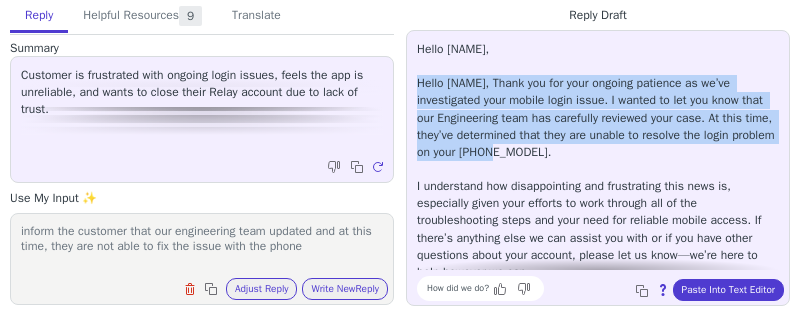 drag, startPoint x: 637, startPoint y: 156, endPoint x: 410, endPoint y: 82, distance: 238.7572 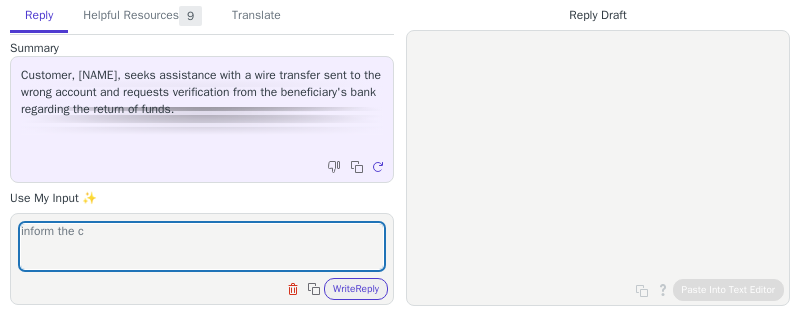 scroll, scrollTop: 0, scrollLeft: 0, axis: both 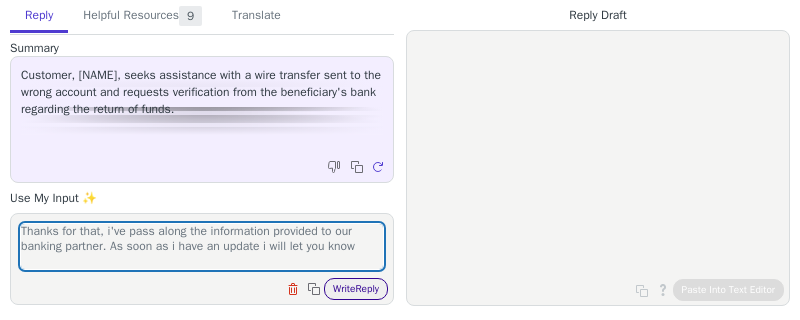 type on "Thanks for that, i've pass along the information provided to our banking partner. As soon as i have an update i will let you know" 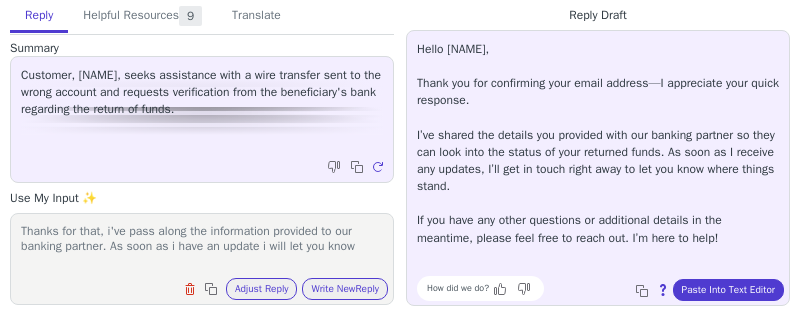click on "How did we do?   Copy to clipboard About this reply Paste Into Text Editor" at bounding box center (608, 288) 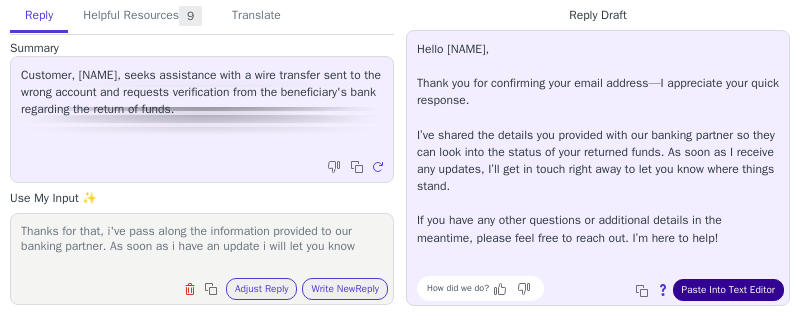 click on "Paste Into Text Editor" at bounding box center [728, 290] 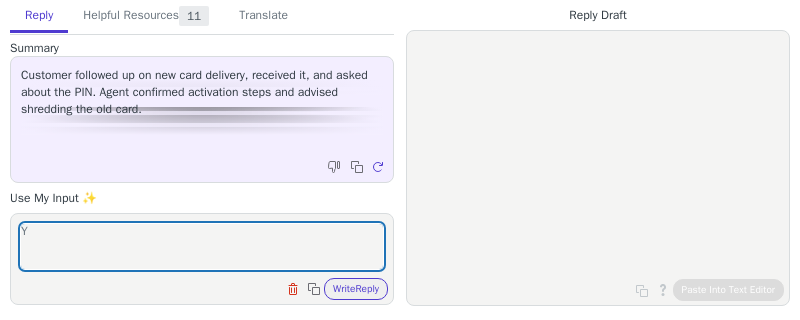 scroll, scrollTop: 0, scrollLeft: 0, axis: both 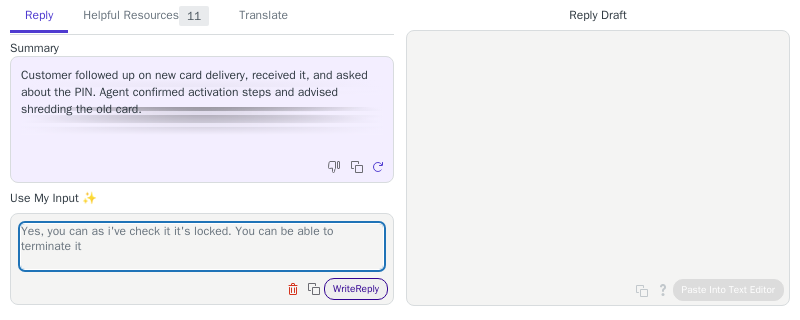 type on "Yes, you can as i've check it it's locked. You can be able to terminate it" 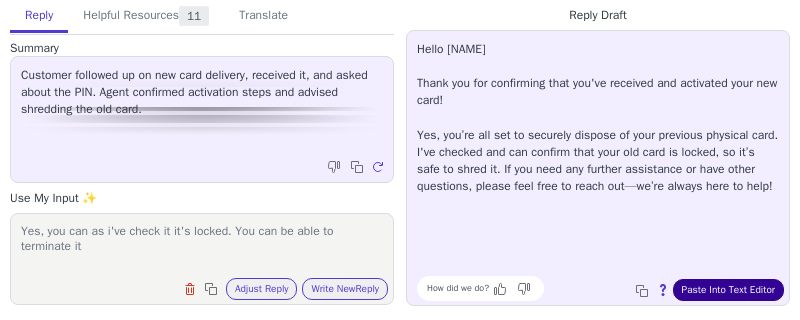 click on "Paste Into Text Editor" at bounding box center [728, 290] 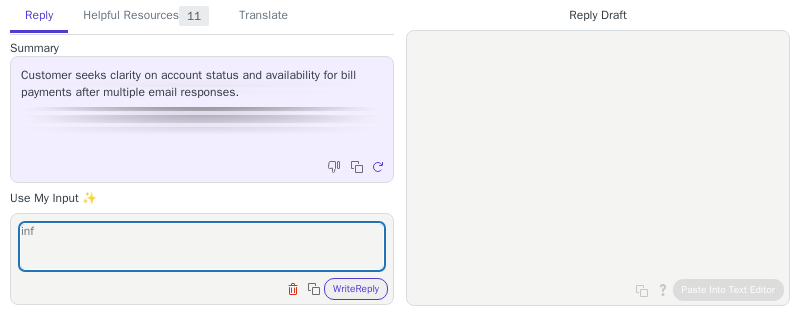 scroll, scrollTop: 0, scrollLeft: 0, axis: both 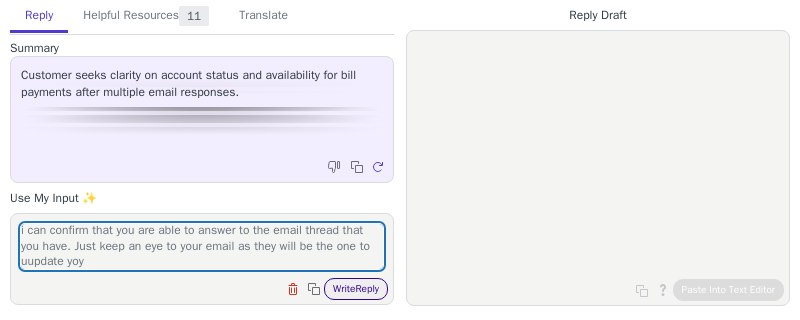 type on "inform the customer that i've follow up with our compliance team as i can confirm that you are able to answer to the email thread that you have. Just keep an eye to your email as they will be the one to uupdate yoyu" 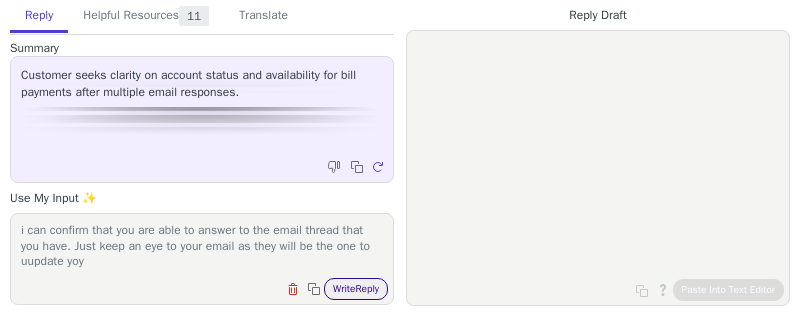 click on "Write  Reply" at bounding box center (356, 289) 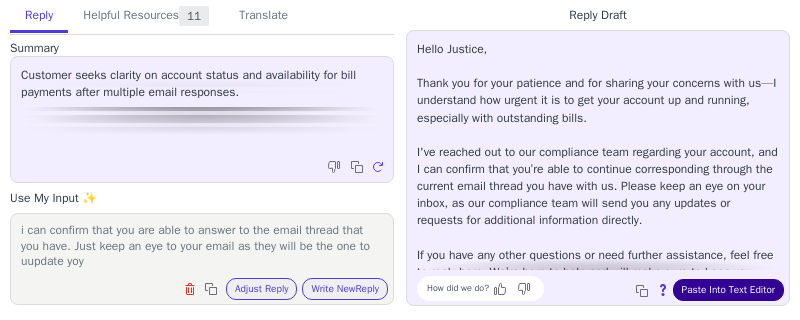 drag, startPoint x: 671, startPoint y: 285, endPoint x: 694, endPoint y: 289, distance: 23.345236 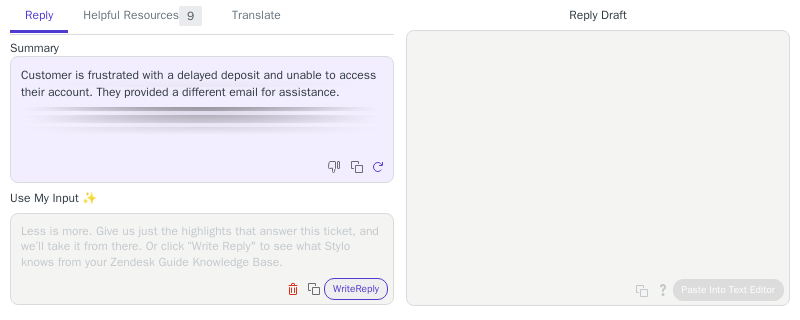 scroll, scrollTop: 0, scrollLeft: 0, axis: both 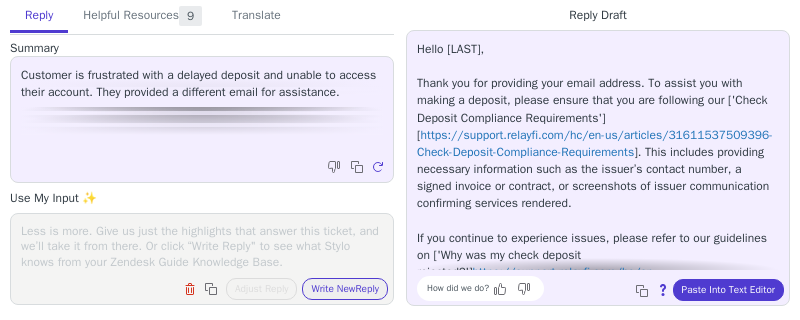 click at bounding box center [202, 246] 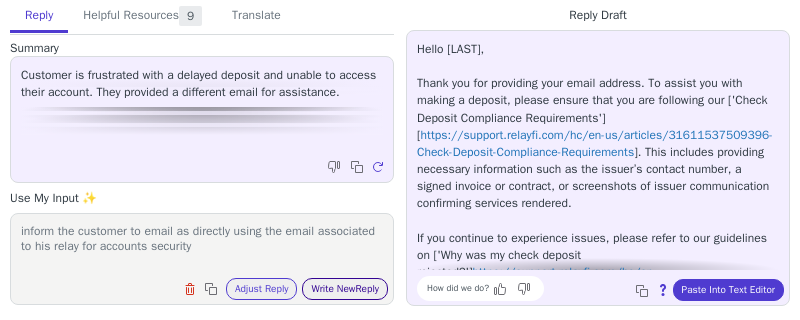 type on "inform the customer to email as directly using the email associated to his relay for accounts security" 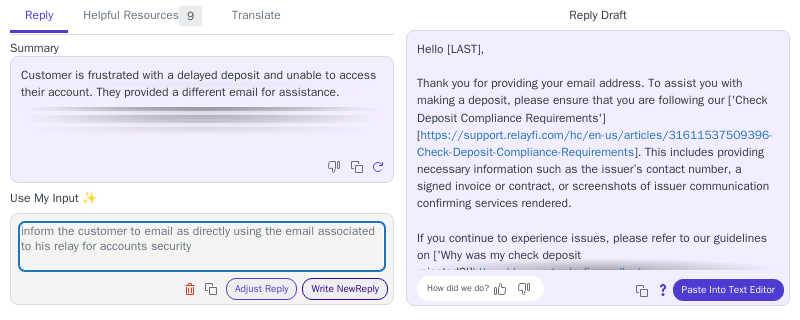 click on "Write New  Reply" at bounding box center [345, 289] 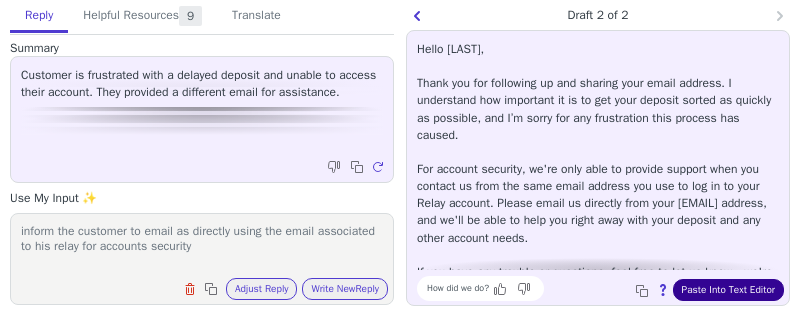 click on "Paste Into Text Editor" at bounding box center (728, 290) 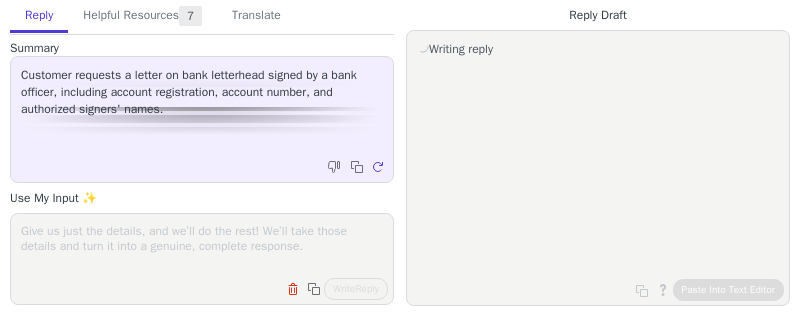 scroll, scrollTop: 0, scrollLeft: 0, axis: both 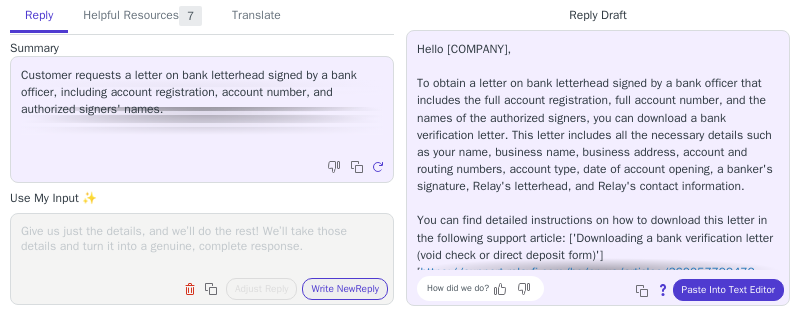 click on "Hello Proverence LLC, To obtain a letter on bank letterhead signed by a bank officer that includes the full account registration, full account number, and the names of the authorized signers, you can download a bank verification letter. This letter includes all the necessary details such as your name, business name, business address, account and routing numbers, account type, date of account opening, a banker's signature, Relay's letterhead, and Relay's contact information. You can find detailed instructions on how to download this letter in the following support article: ['Downloading a bank verification letter (void check or direct deposit form)'][ https://support.relayfi.com/hc/en-us/articles/360057799472-Downloading-a-bank-verification-letter-void-check-or-direct-deposit-form ]. If you need further assistance, please let us know." at bounding box center (598, 195) 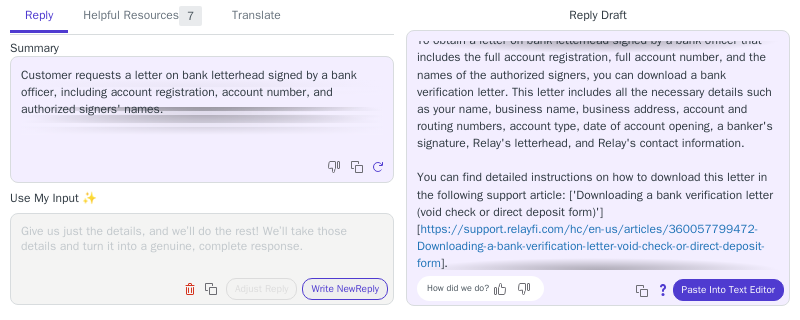 scroll, scrollTop: 0, scrollLeft: 0, axis: both 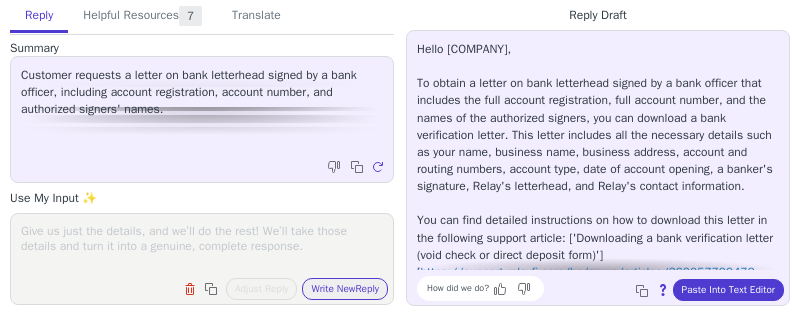 click at bounding box center [202, 246] 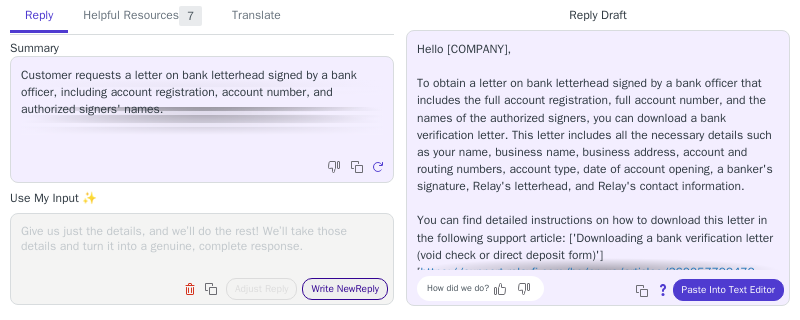 paste on "Hi Proverence,
Thanks for reaching out, happy to help! I understand how important it is to obtain your bank information.
However, We haven't been able to locate any accounts linked to proverencellc@gmail.com. For privacy reasons, we can only access the account you are emailing us from.
Please message us from the email address with which you log in to your Relay account. With that, we'll be best able to assist!
Sorry for the run-around, it's our policy to be diligent!
All the best," 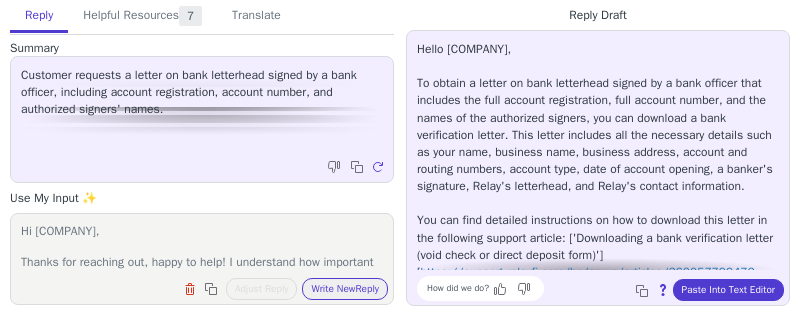 scroll, scrollTop: 185, scrollLeft: 0, axis: vertical 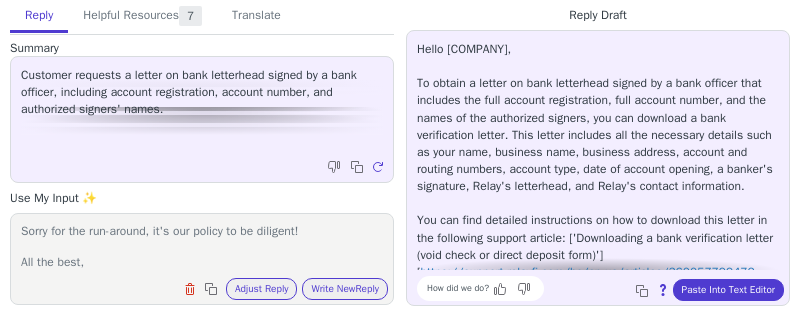 type on "Hi Proverence,
Thanks for reaching out, happy to help! I understand how important it is to obtain your bank information.
However, We haven't been able to locate any accounts linked to proverencellc@gmail.com. For privacy reasons, we can only access the account you are emailing us from.
Please message us from the email address with which you log in to your Relay account. With that, we'll be best able to assist!
Sorry for the run-around, it's our policy to be diligent!
All the best," 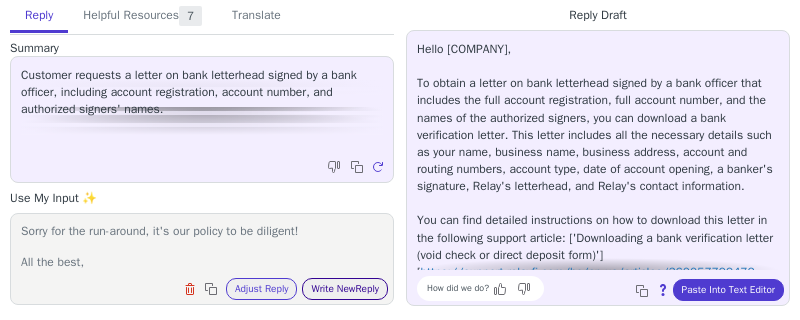 click on "Write New  Reply" at bounding box center (345, 289) 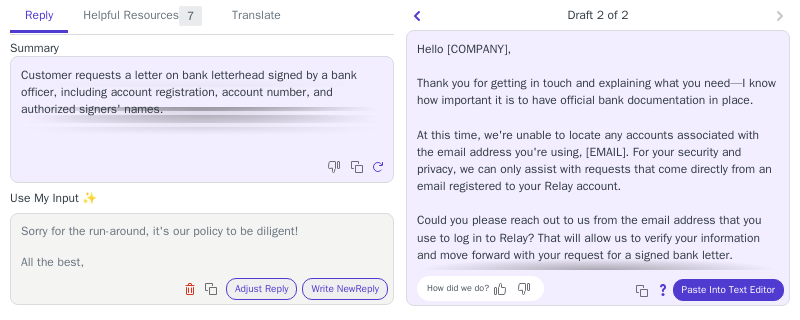 click on "Hello Proverence, Thank you for getting in touch and explaining what you need—I know how important it is to have official bank documentation in place. At this time, we're unable to locate any accounts associated with the email address you're using, proverencellc@gmail.com. For your security and privacy, we can only assist with requests that come directly from an email registered to your Relay account. Could you please reach out to us from the email address that you use to log in to Relay? That will allow us to verify your information and move forward with your request for a signed bank letter. Thank you for your understanding and patience with this process—your privacy and account security are our top priorities. If you have any questions or need help accessing your account, let us know and we'll be happy to assist." at bounding box center (598, 195) 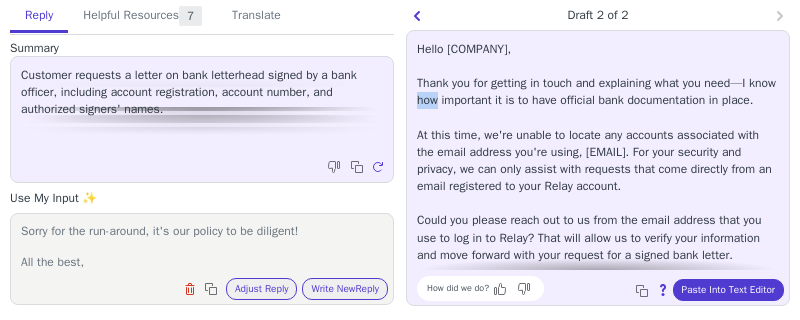 click on "Hello Proverence, Thank you for getting in touch and explaining what you need—I know how important it is to have official bank documentation in place. At this time, we're unable to locate any accounts associated with the email address you're using, proverencellc@gmail.com. For your security and privacy, we can only assist with requests that come directly from an email registered to your Relay account. Could you please reach out to us from the email address that you use to log in to Relay? That will allow us to verify your information and move forward with your request for a signed bank letter. Thank you for your understanding and patience with this process—your privacy and account security are our top priorities. If you have any questions or need help accessing your account, let us know and we'll be happy to assist." at bounding box center [598, 195] 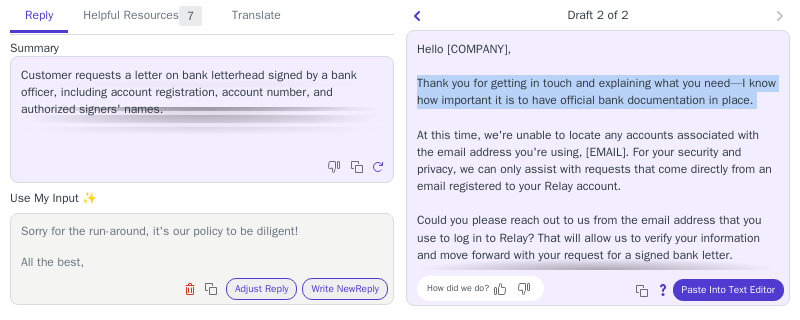 click on "Hello Proverence, Thank you for getting in touch and explaining what you need—I know how important it is to have official bank documentation in place. At this time, we're unable to locate any accounts associated with the email address you're using, proverencellc@gmail.com. For your security and privacy, we can only assist with requests that come directly from an email registered to your Relay account. Could you please reach out to us from the email address that you use to log in to Relay? That will allow us to verify your information and move forward with your request for a signed bank letter. Thank you for your understanding and patience with this process—your privacy and account security are our top priorities. If you have any questions or need help accessing your account, let us know and we'll be happy to assist." at bounding box center (598, 195) 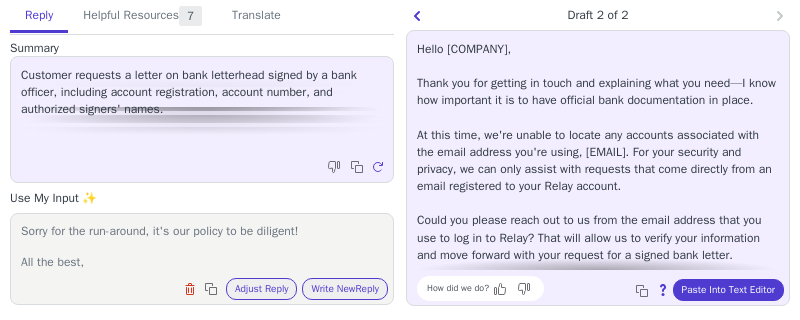 click on "Hello Proverence, Thank you for getting in touch and explaining what you need—I know how important it is to have official bank documentation in place. At this time, we're unable to locate any accounts associated with the email address you're using, proverencellc@gmail.com. For your security and privacy, we can only assist with requests that come directly from an email registered to your Relay account. Could you please reach out to us from the email address that you use to log in to Relay? That will allow us to verify your information and move forward with your request for a signed bank letter. Thank you for your understanding and patience with this process—your privacy and account security are our top priorities. If you have any questions or need help accessing your account, let us know and we'll be happy to assist." at bounding box center (598, 195) 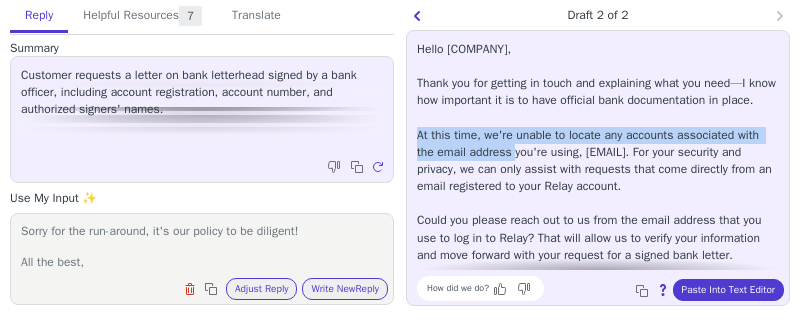 drag, startPoint x: 412, startPoint y: 150, endPoint x: 546, endPoint y: 177, distance: 136.69308 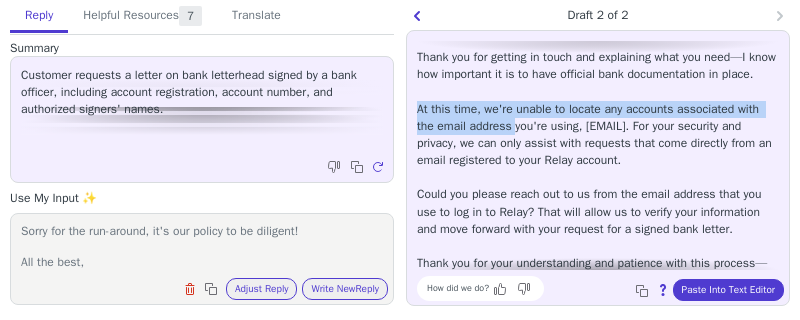 scroll, scrollTop: 27, scrollLeft: 0, axis: vertical 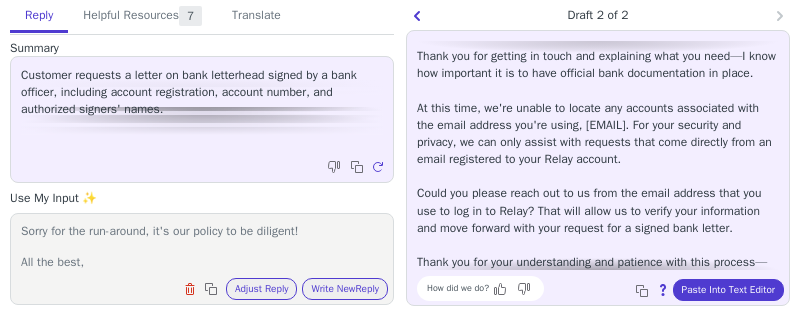 click on "Hello Proverence, Thank you for getting in touch and explaining what you need—I know how important it is to have official bank documentation in place. At this time, we're unable to locate any accounts associated with the email address you're using, proverencellc@gmail.com. For your security and privacy, we can only assist with requests that come directly from an email registered to your Relay account. Could you please reach out to us from the email address that you use to log in to Relay? That will allow us to verify your information and move forward with your request for a signed bank letter. Thank you for your understanding and patience with this process—your privacy and account security are our top priorities. If you have any questions or need help accessing your account, let us know and we'll be happy to assist." at bounding box center (598, 168) 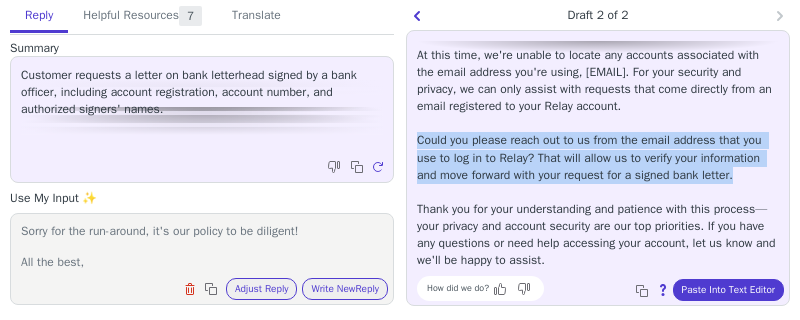 drag, startPoint x: 500, startPoint y: 199, endPoint x: 408, endPoint y: 147, distance: 105.67876 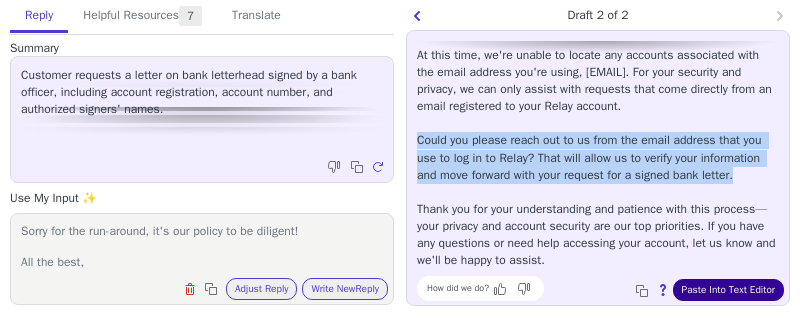 click on "Paste Into Text Editor" at bounding box center (728, 290) 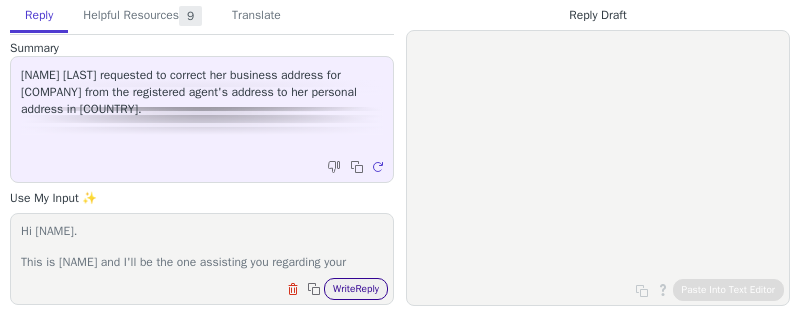 scroll, scrollTop: 0, scrollLeft: 0, axis: both 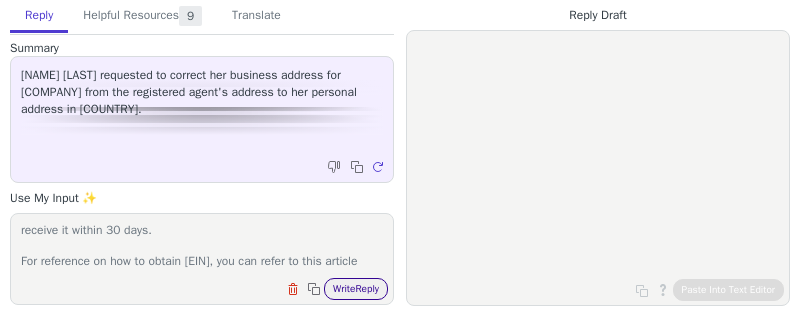 click on "Write  Reply" at bounding box center [356, 289] 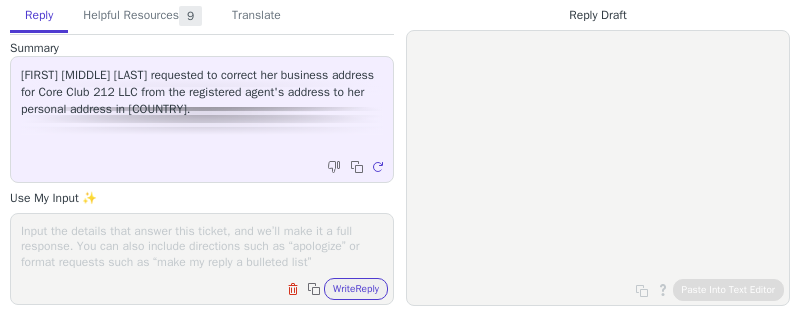 scroll, scrollTop: 0, scrollLeft: 0, axis: both 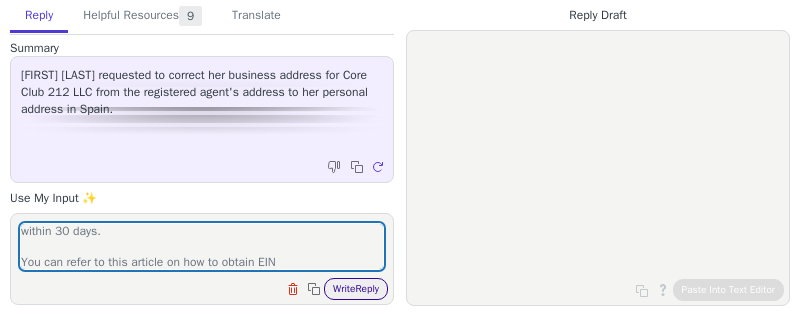 type on "Hi [FIRST],
This is [FIRST] and I'll be assisting you in regard to your application
Our banking partner confirmed that your personal address has been updated to [NUMBER] [STREET], [CITY], [STATE] [POSTAL_CODE] [COUNTRY] and now approved. Also, in order for you to move forward with the application our banking partner is still waiting for your EIN letter.
If you dont have EIN, You can submit an SS4 application form while you await the EIN letter provided by the IRS. However, this form can only act as a placeholder for 30 days. In order to avoid your account being rejected or put on hold I recommend waiting to open an account until you have the EIN or until you are expecting to receive it within 30 days.
You can refer to this article on how to obtain EIN" 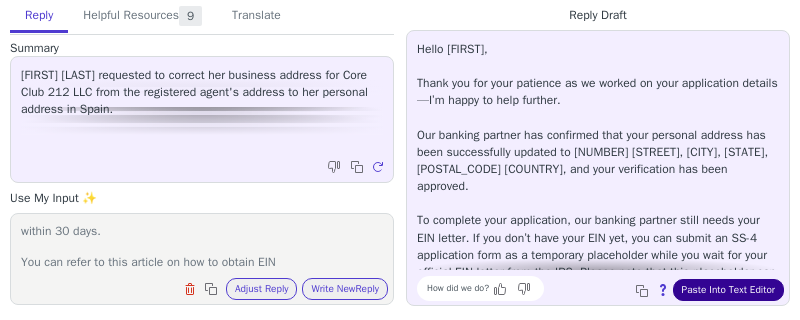 click on "Paste Into Text Editor" at bounding box center [728, 290] 